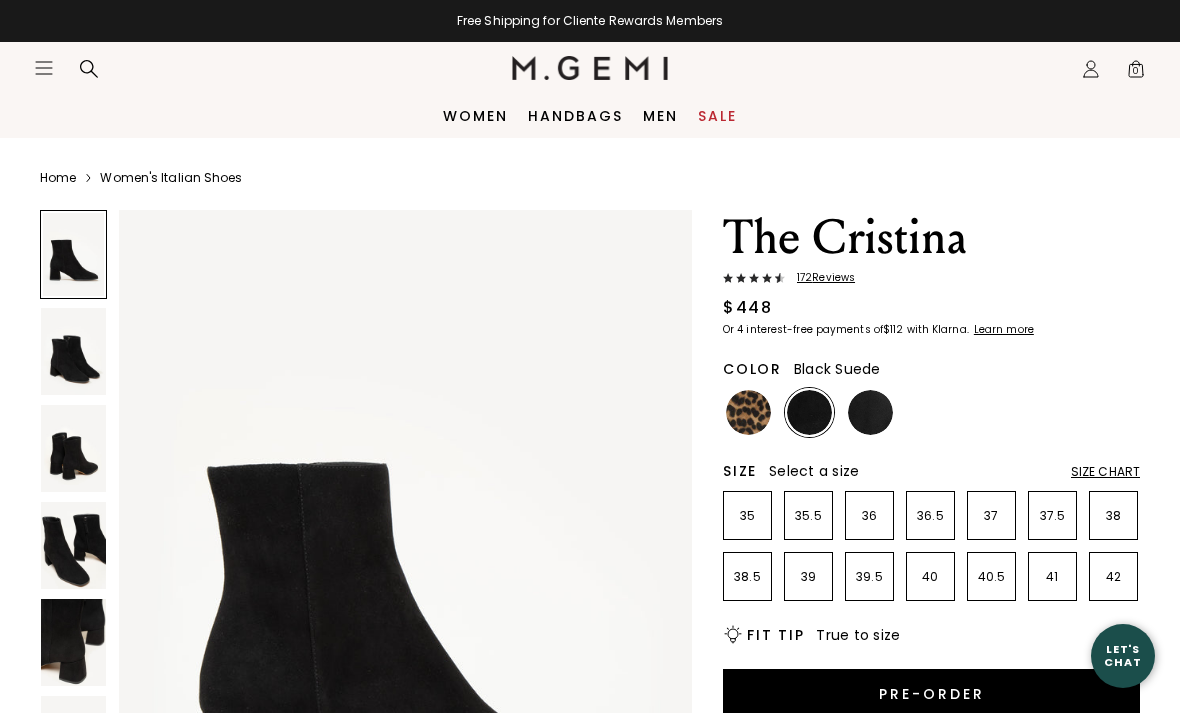 scroll, scrollTop: 0, scrollLeft: 0, axis: both 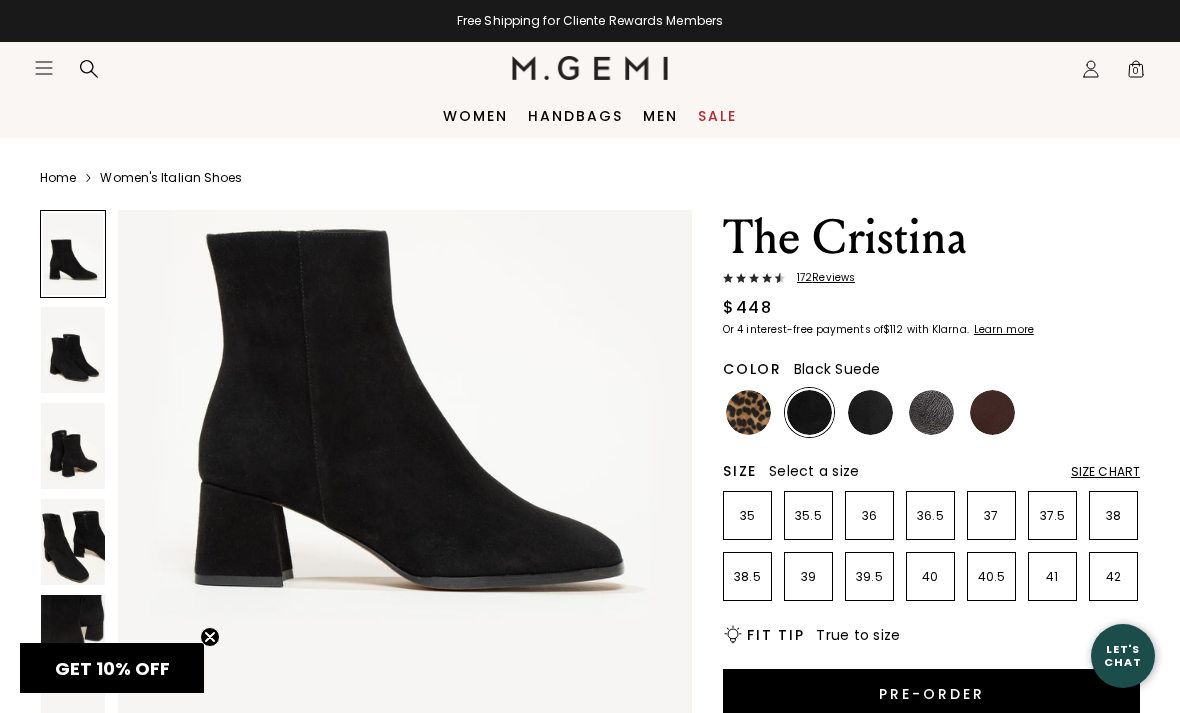 click at bounding box center [809, 412] 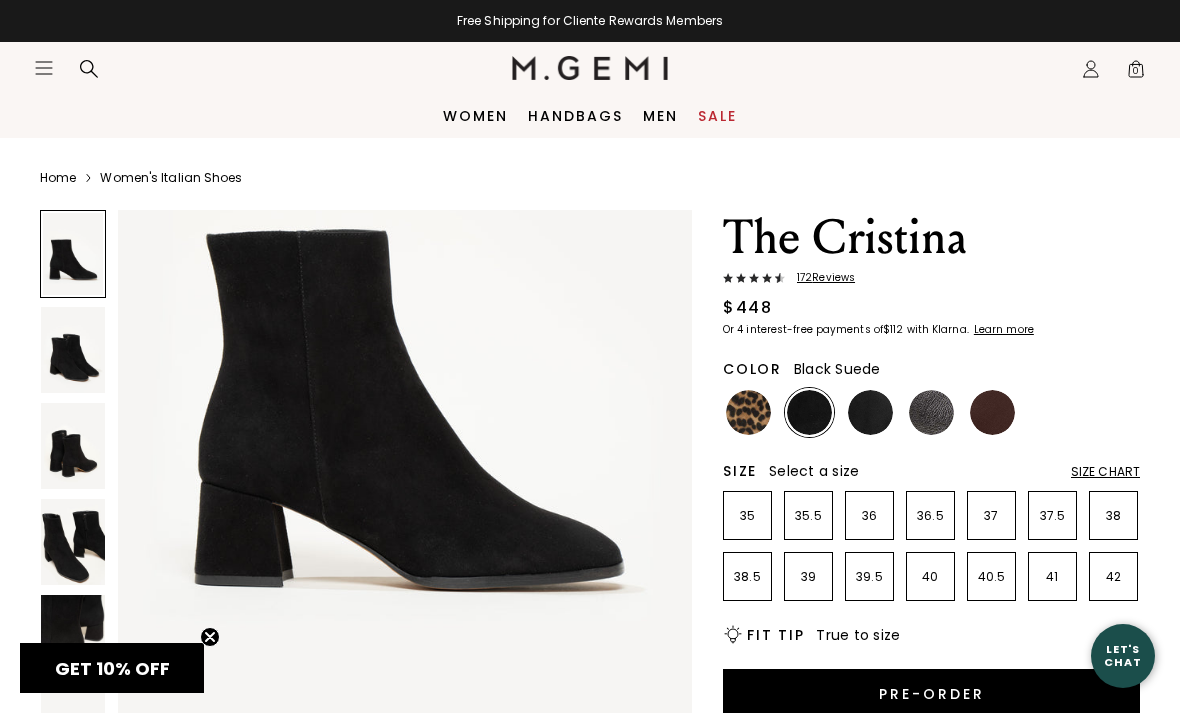 scroll, scrollTop: 0, scrollLeft: 0, axis: both 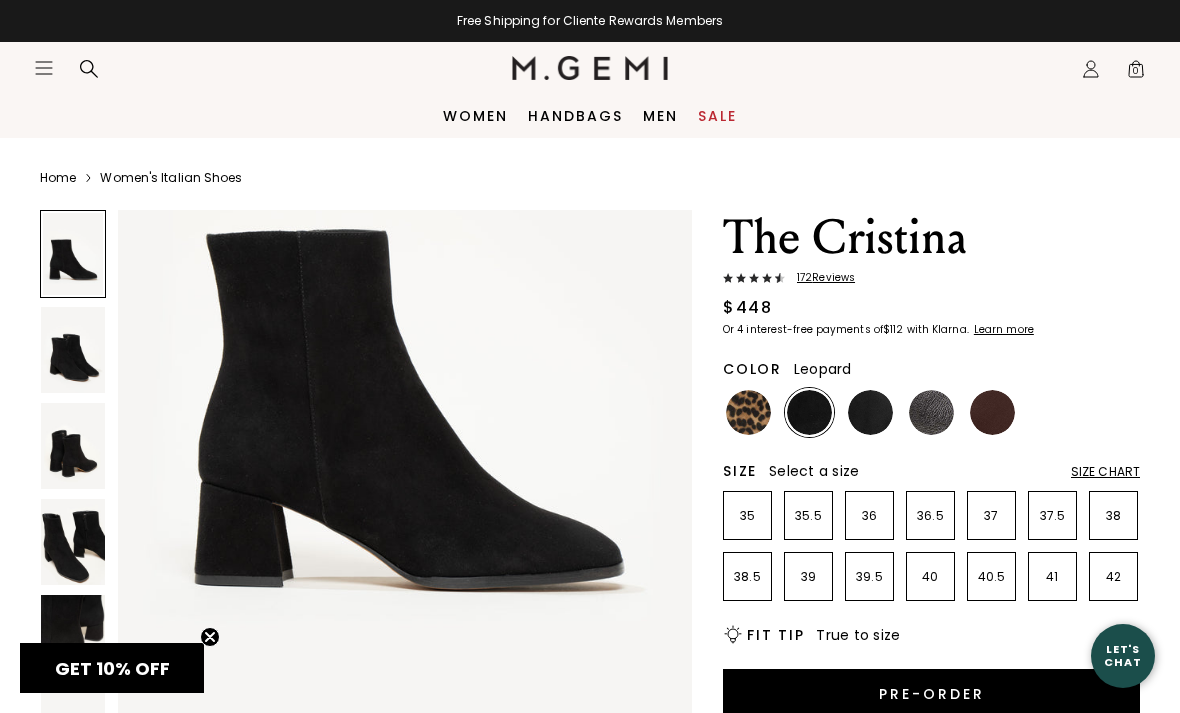 click at bounding box center [748, 412] 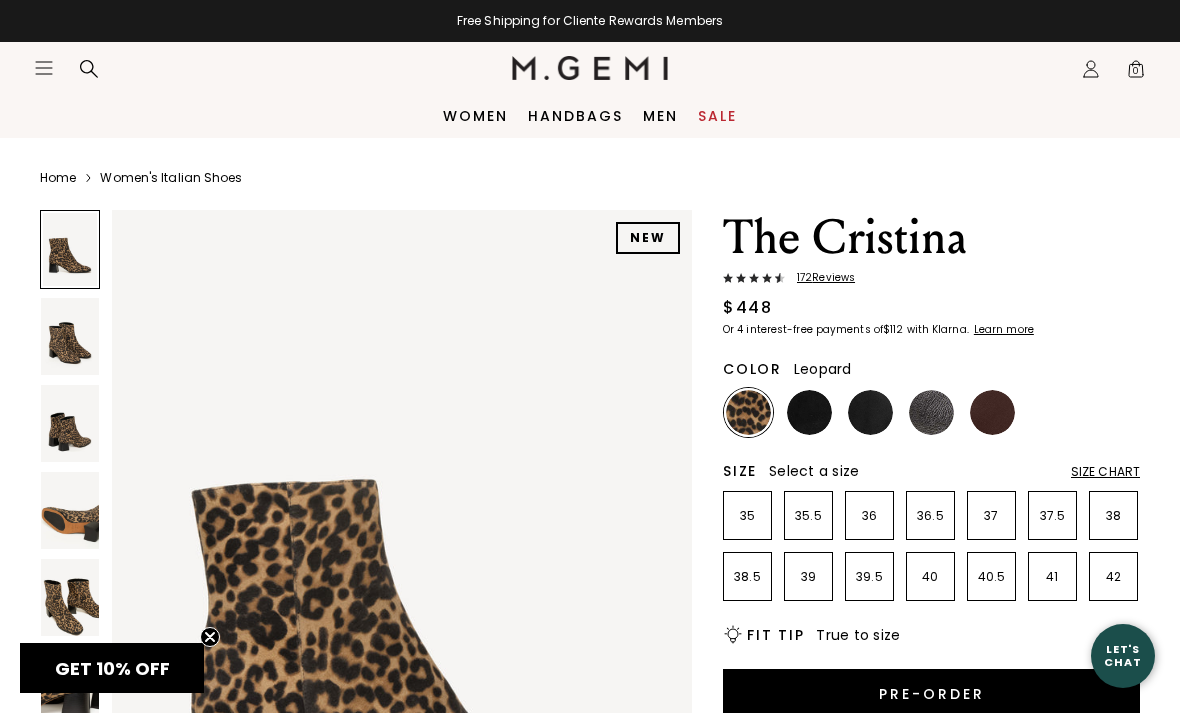 scroll, scrollTop: 0, scrollLeft: 0, axis: both 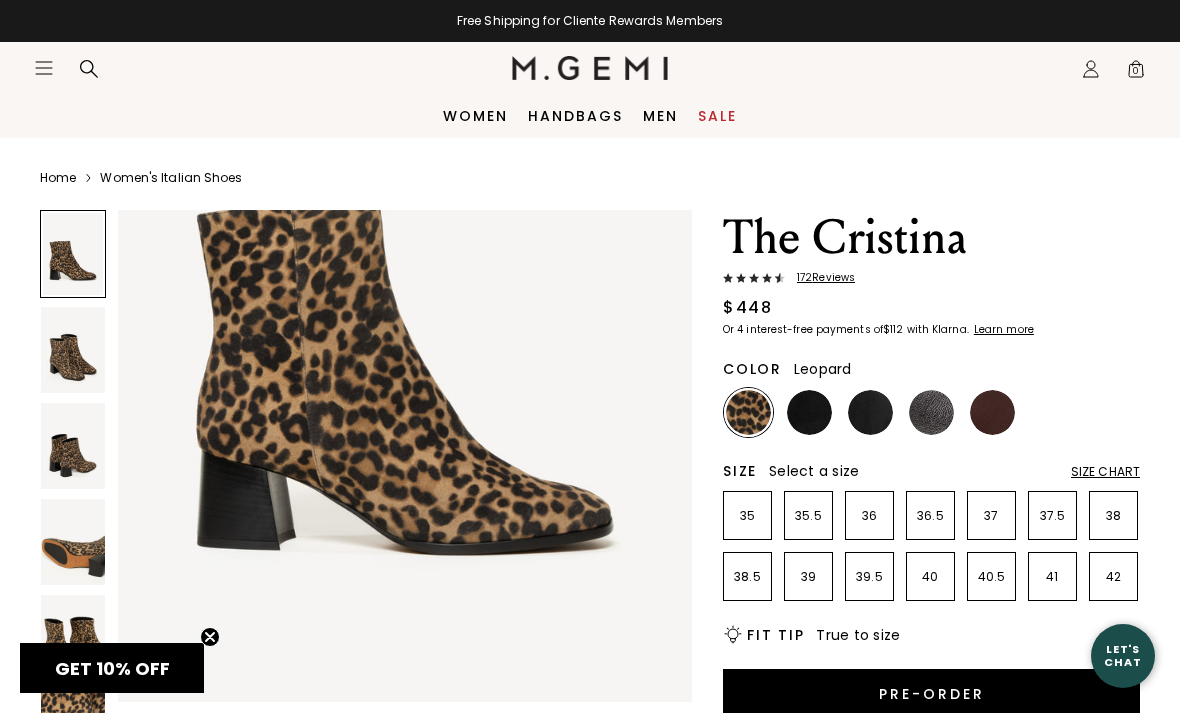 click at bounding box center (870, 412) 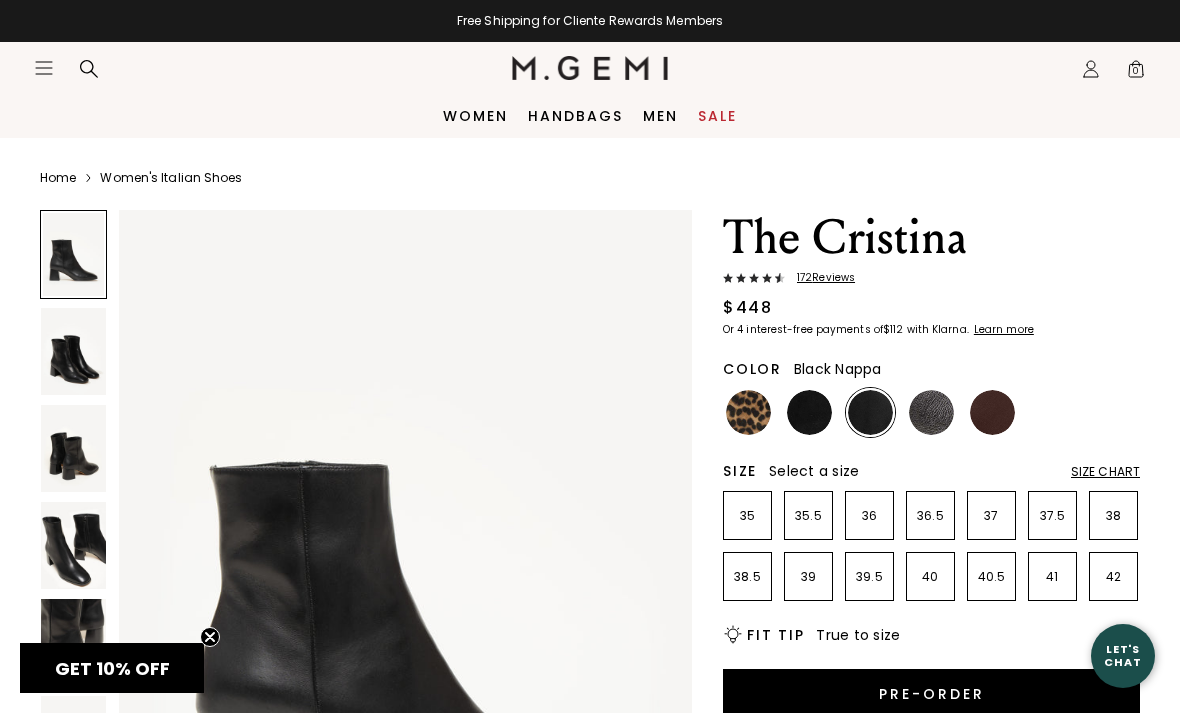 scroll, scrollTop: 0, scrollLeft: 0, axis: both 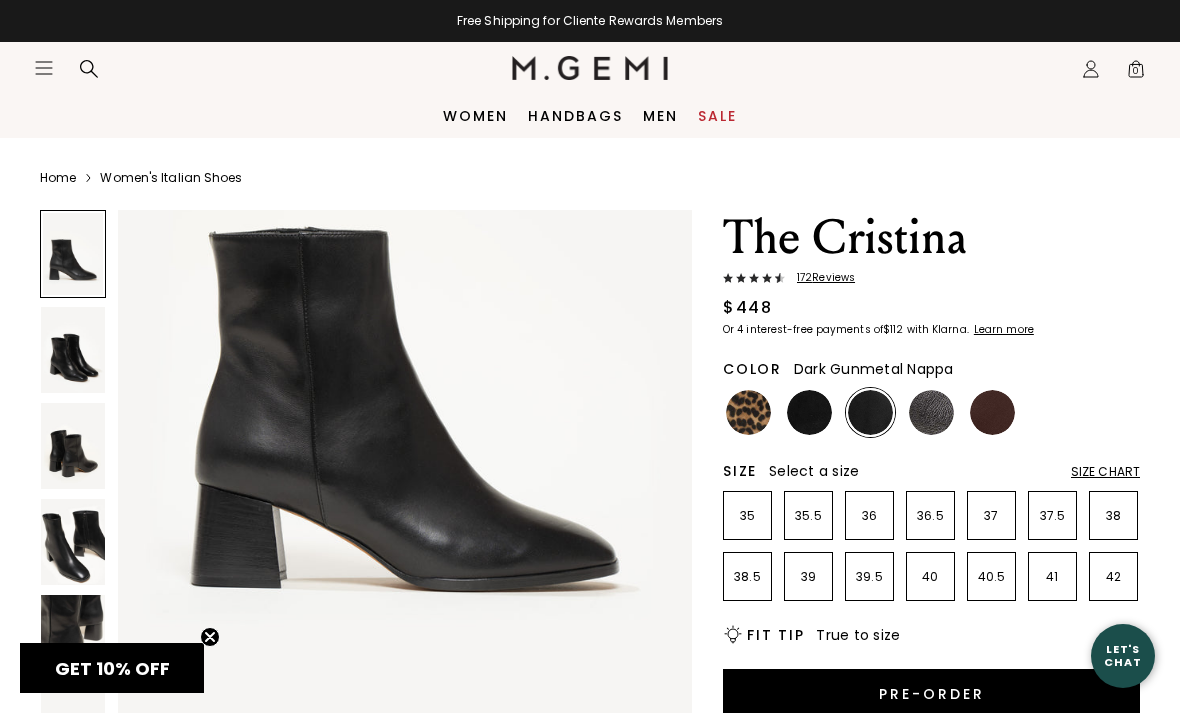 click at bounding box center (931, 412) 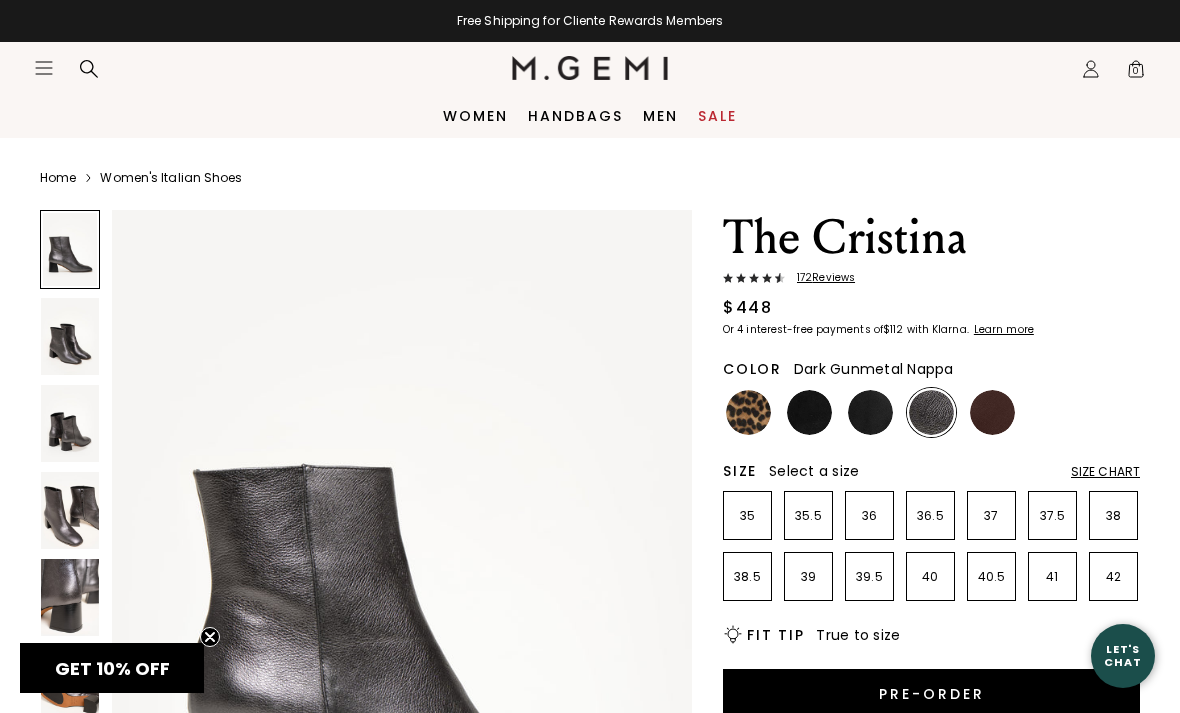 scroll, scrollTop: 0, scrollLeft: 0, axis: both 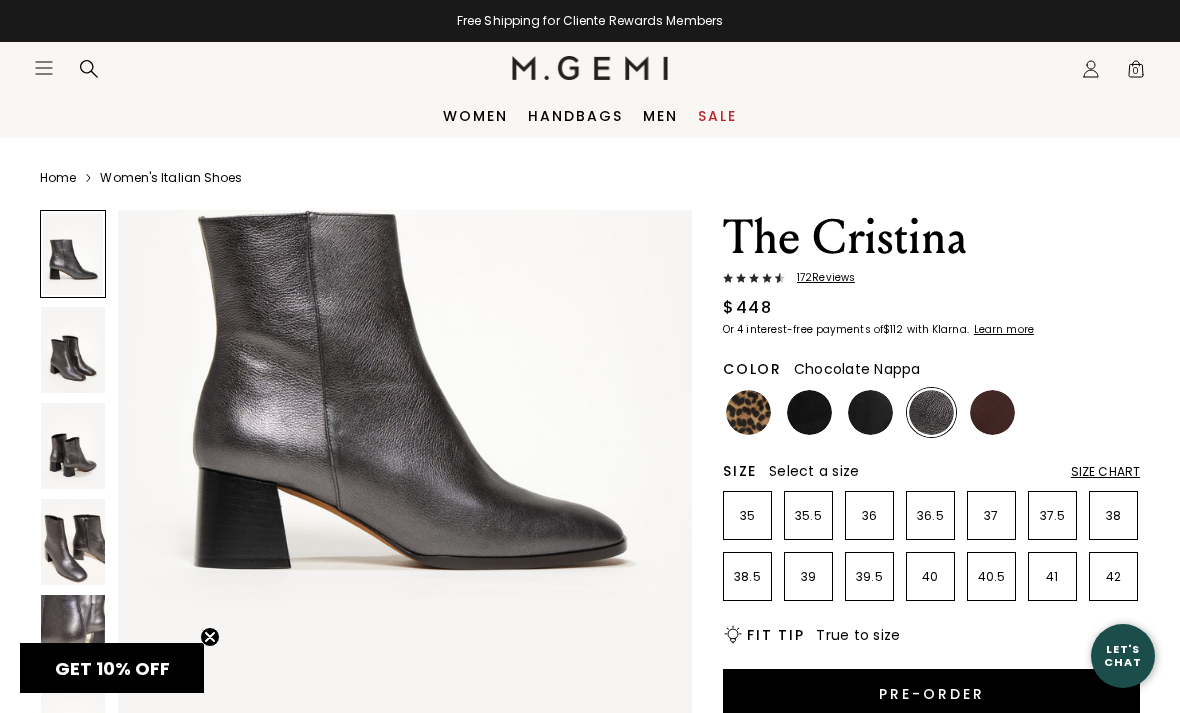 click at bounding box center (992, 412) 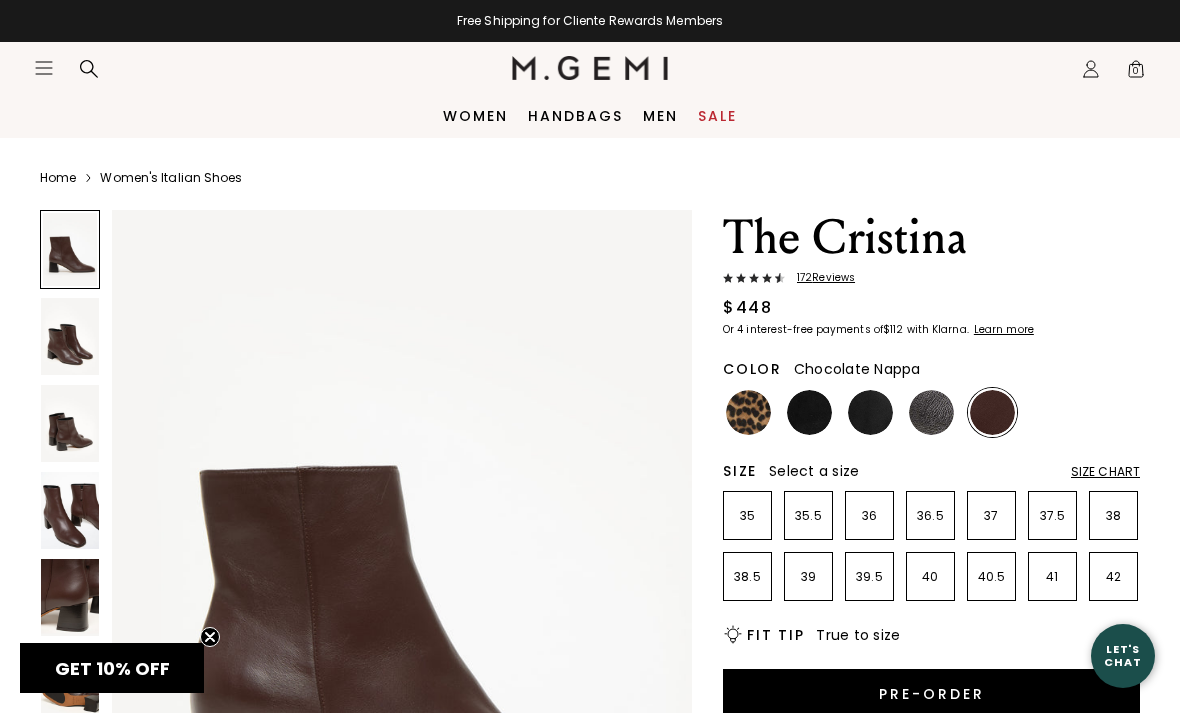 scroll, scrollTop: 0, scrollLeft: 0, axis: both 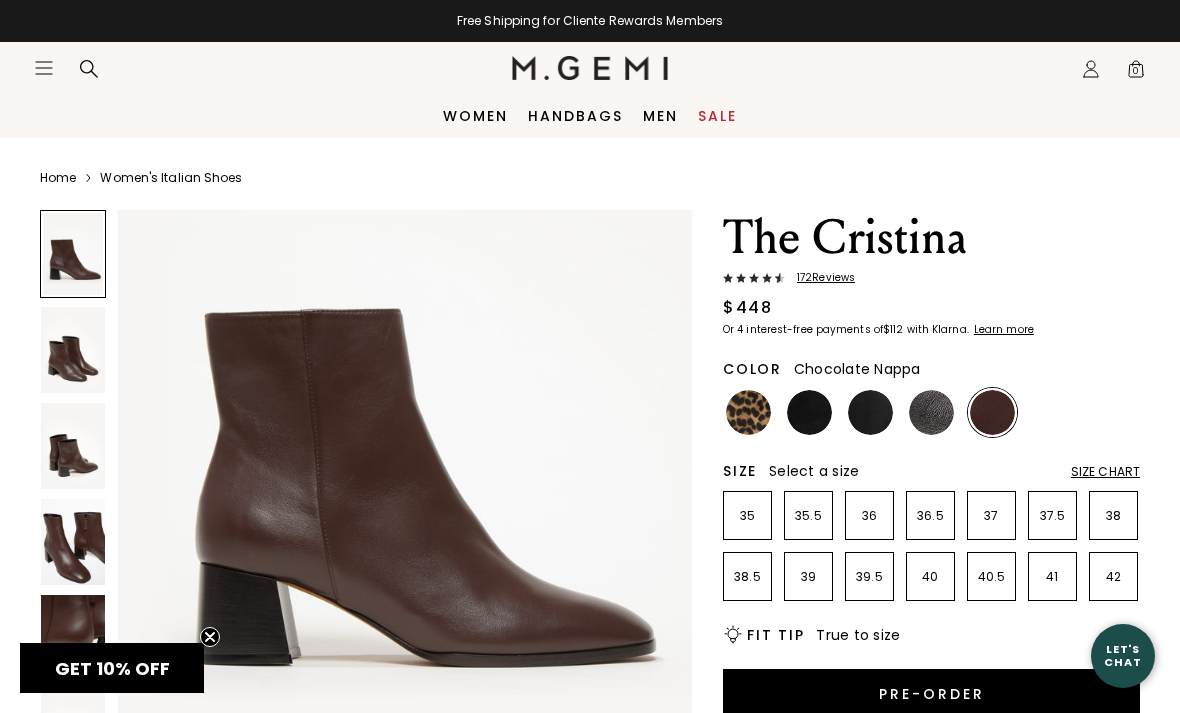 click on "Women" at bounding box center [475, 116] 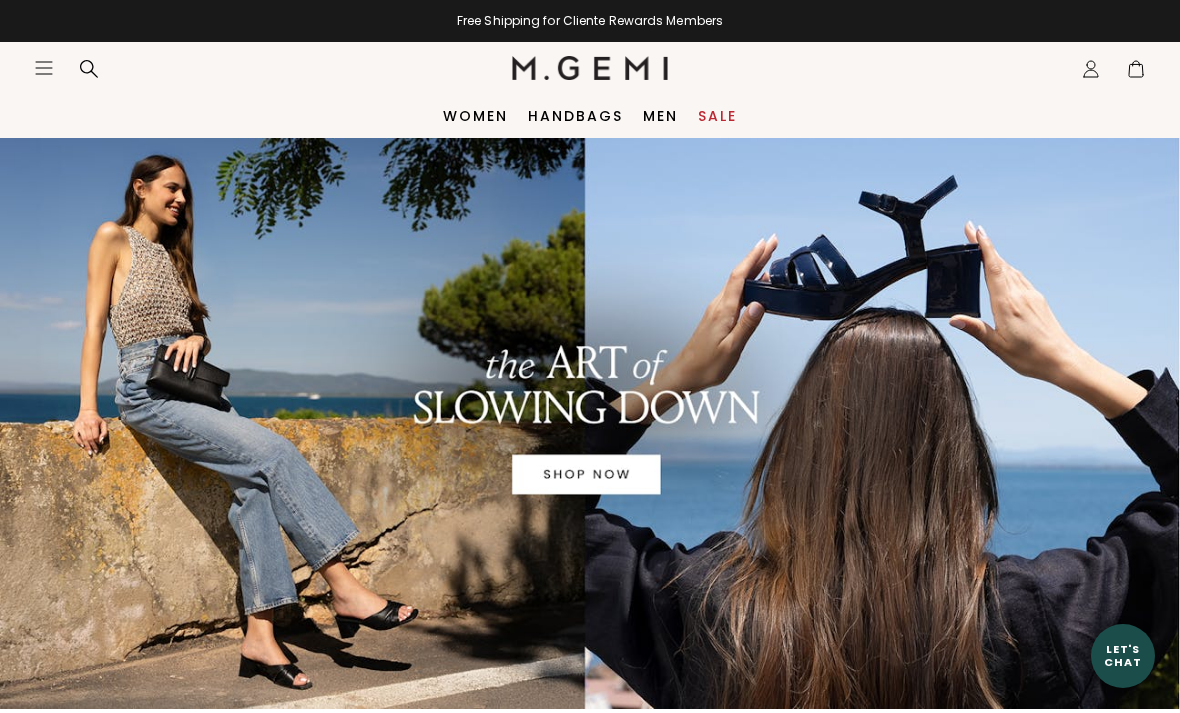 scroll, scrollTop: 0, scrollLeft: 0, axis: both 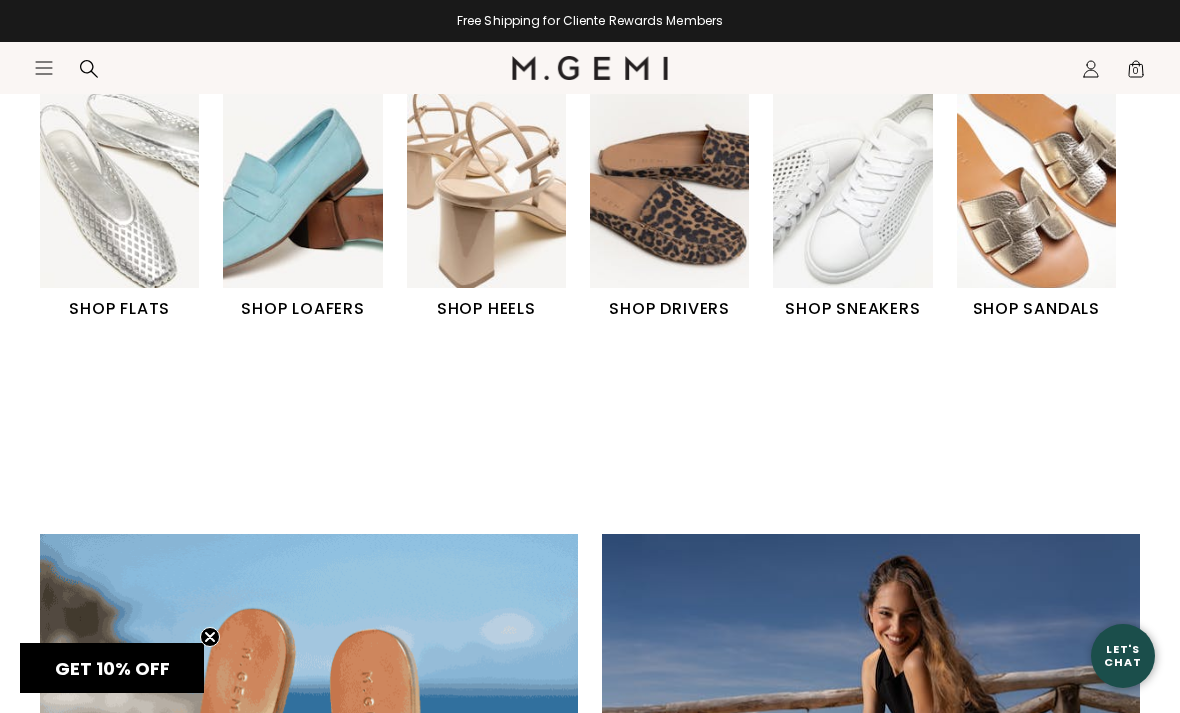 click on "SHOP FLATS" at bounding box center [119, 309] 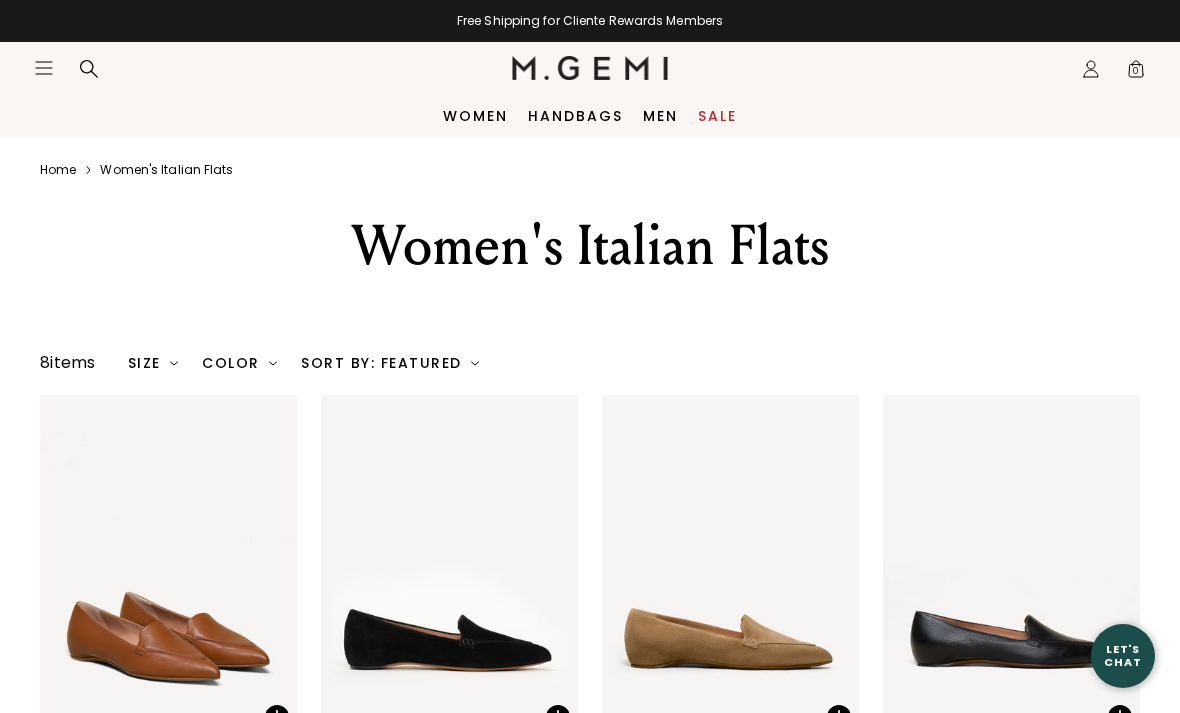 scroll, scrollTop: 0, scrollLeft: 0, axis: both 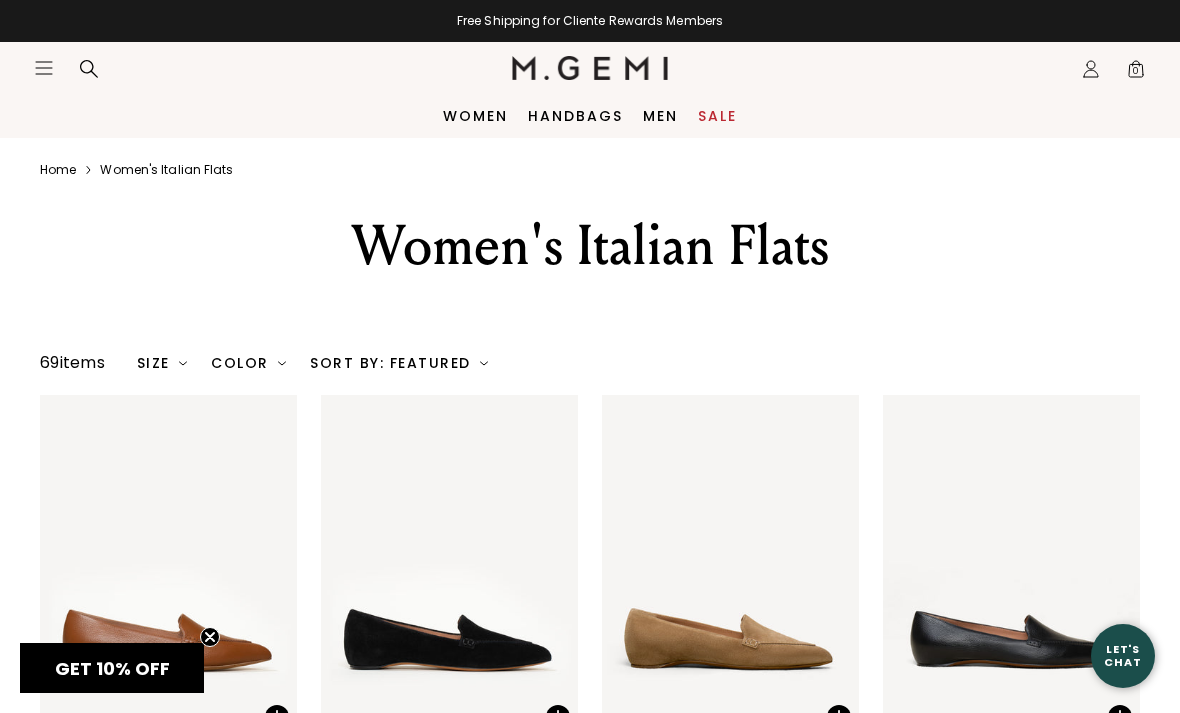 click on "Women" at bounding box center (475, 116) 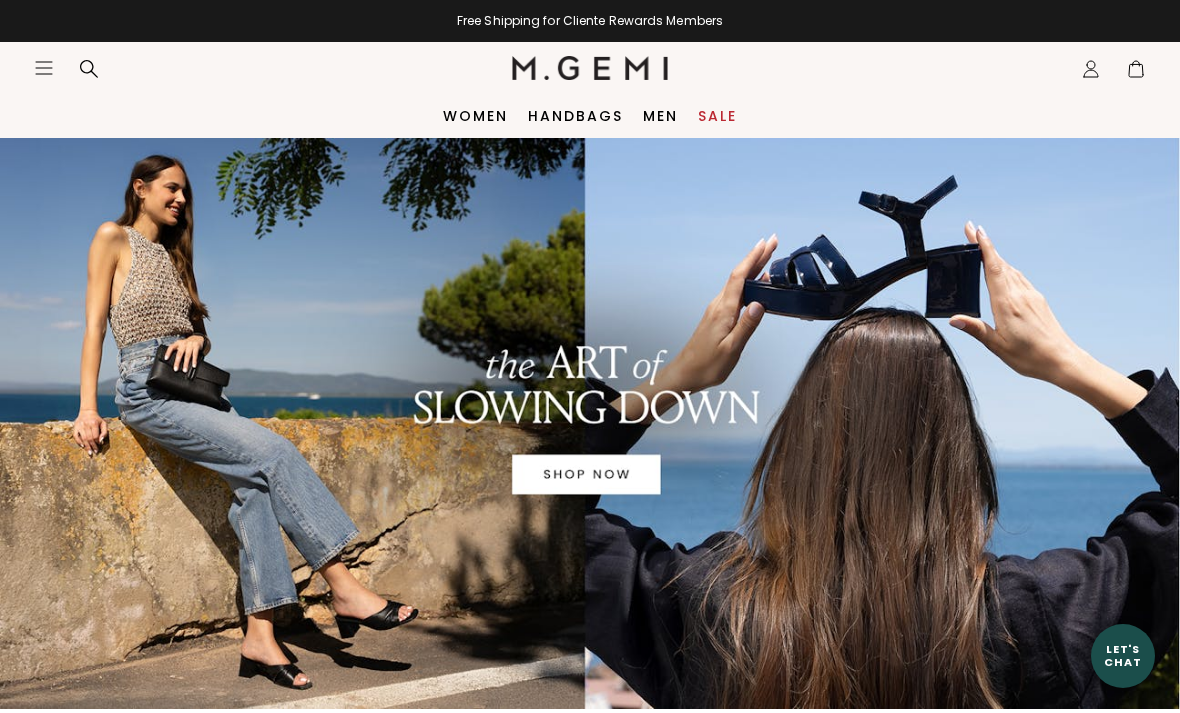 scroll, scrollTop: 0, scrollLeft: 0, axis: both 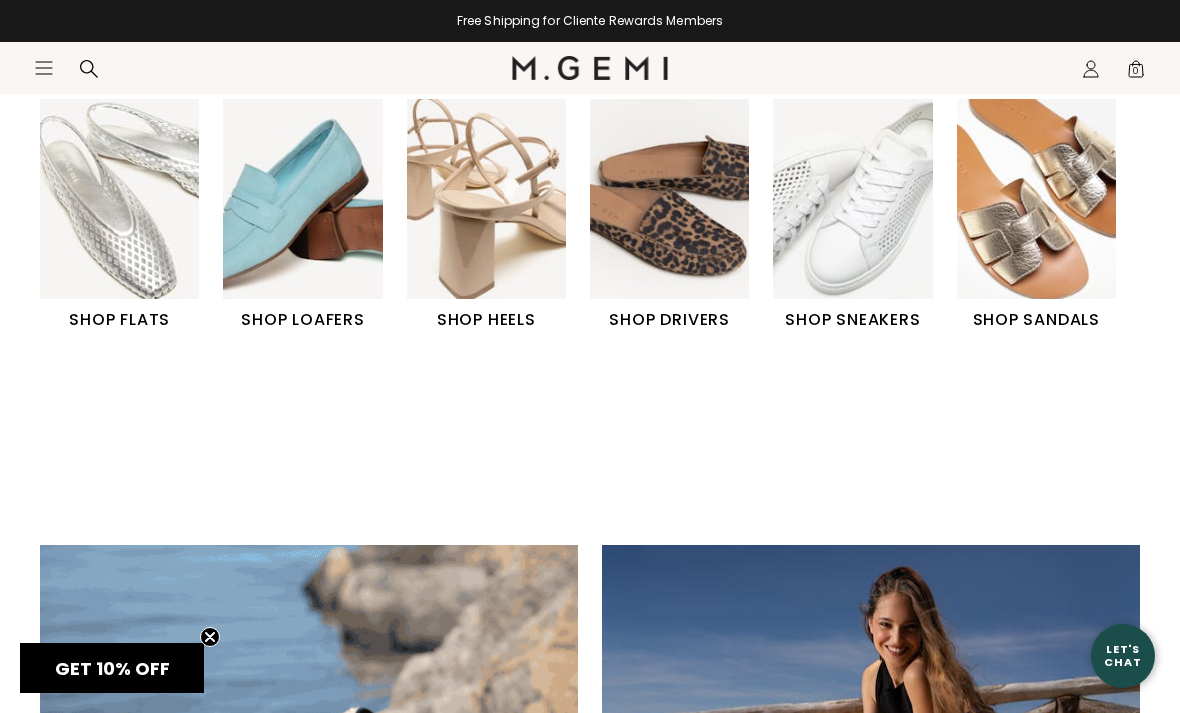 click on "SHOP LOAFERS" at bounding box center [302, 320] 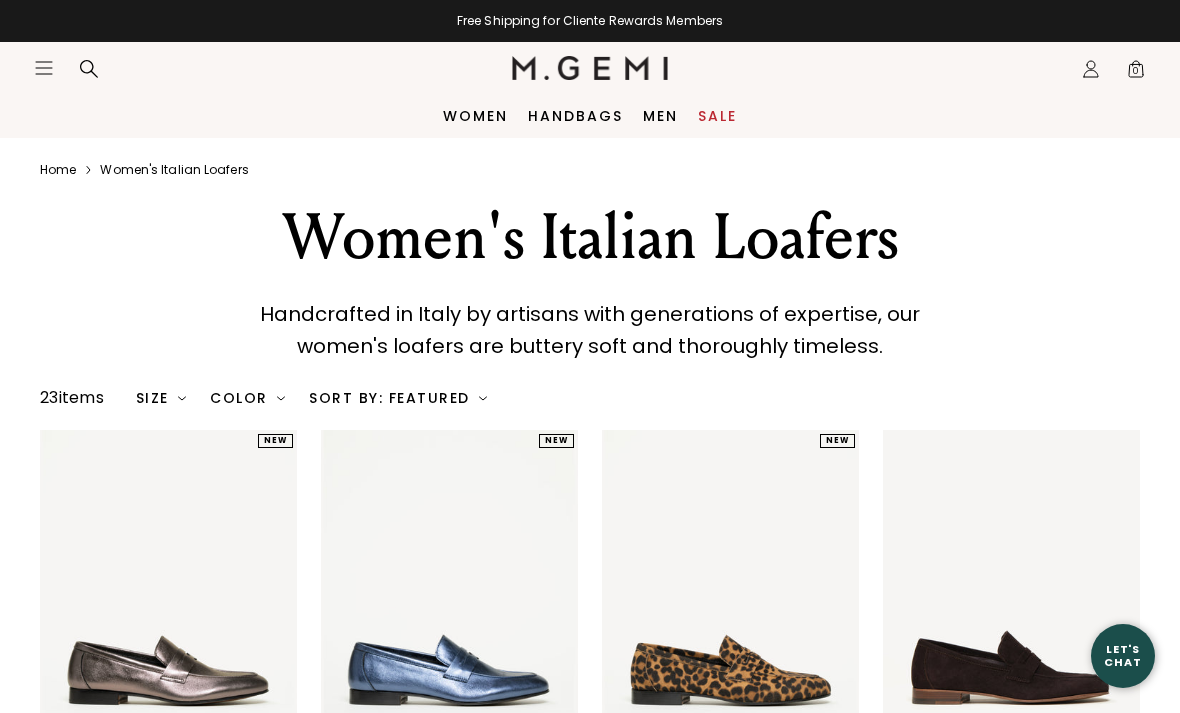 scroll, scrollTop: 0, scrollLeft: 0, axis: both 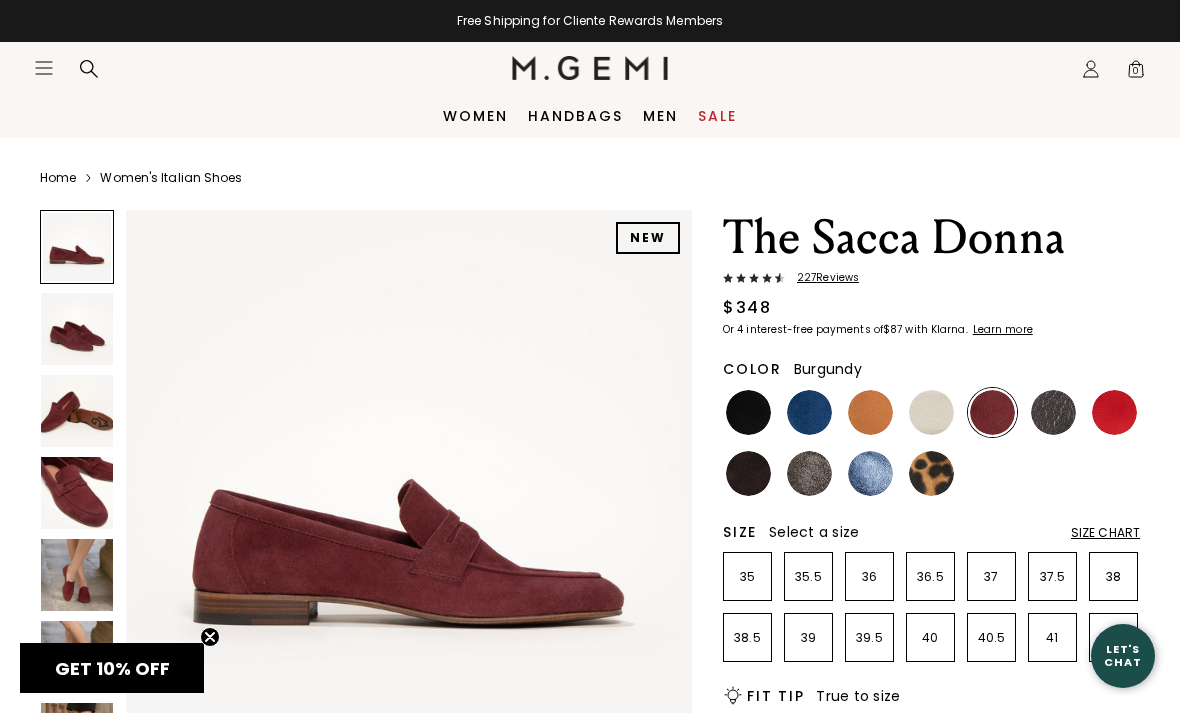 click at bounding box center [1114, 412] 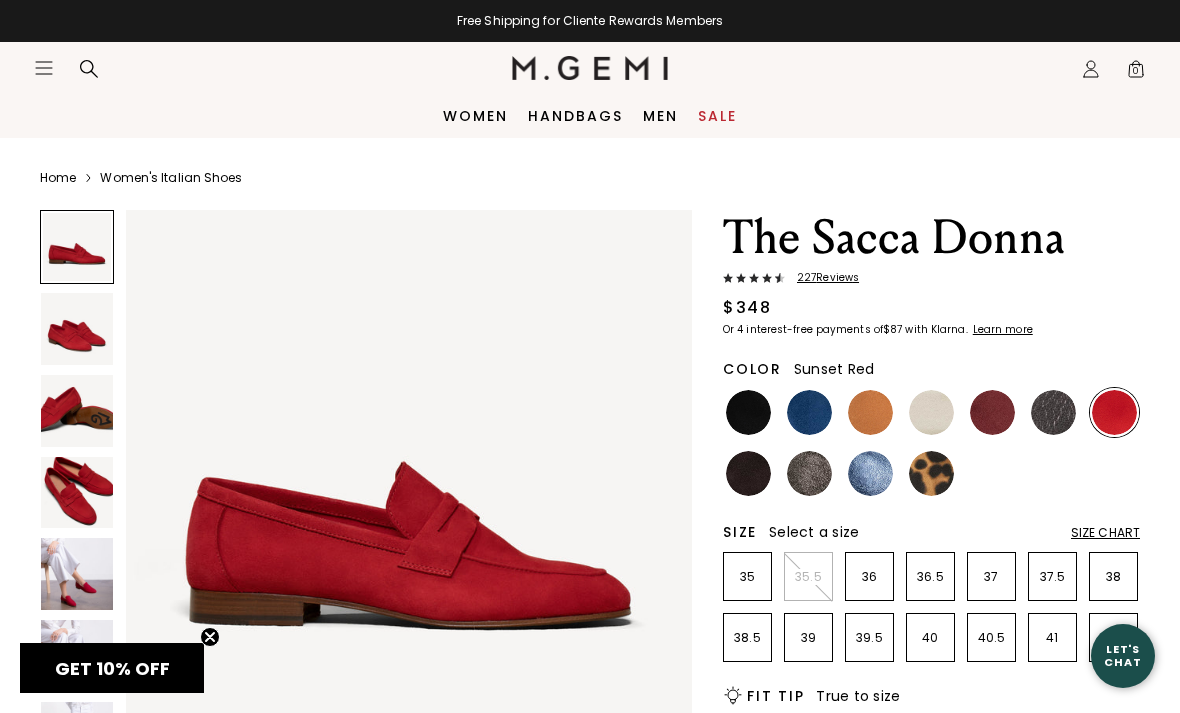 scroll, scrollTop: 0, scrollLeft: 0, axis: both 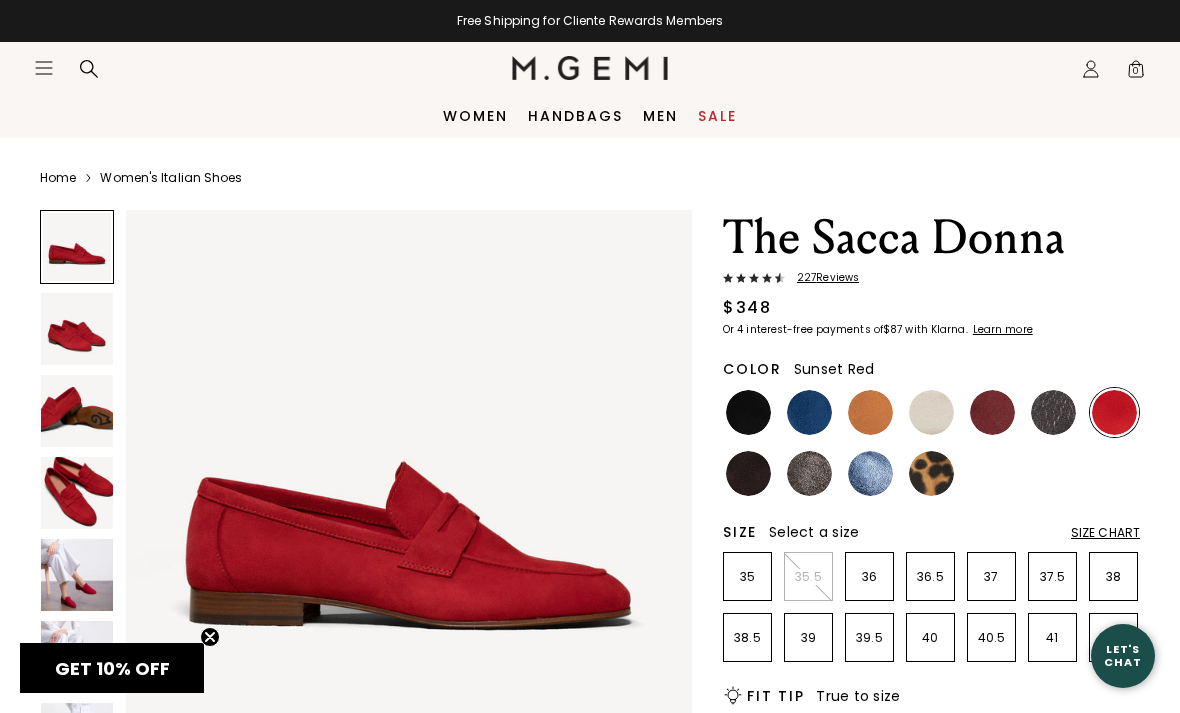 click on "Icons/20x20/profile@2x" 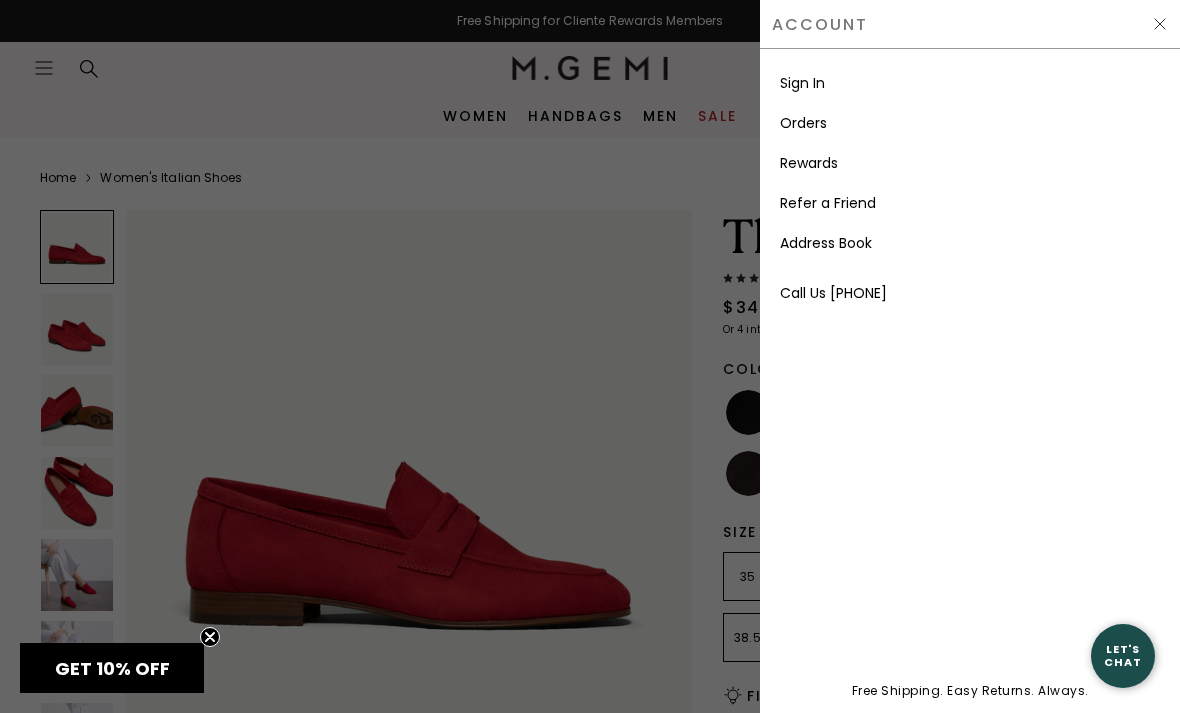 click on "Sign In" at bounding box center [802, 83] 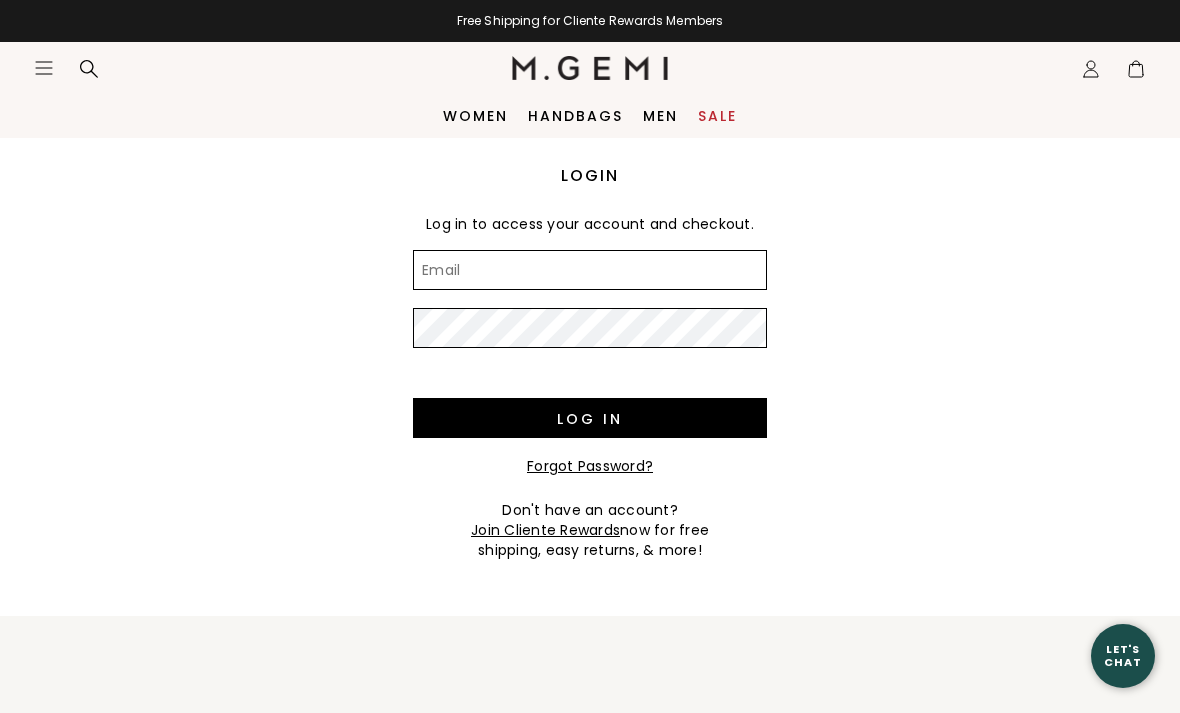 scroll, scrollTop: 0, scrollLeft: 0, axis: both 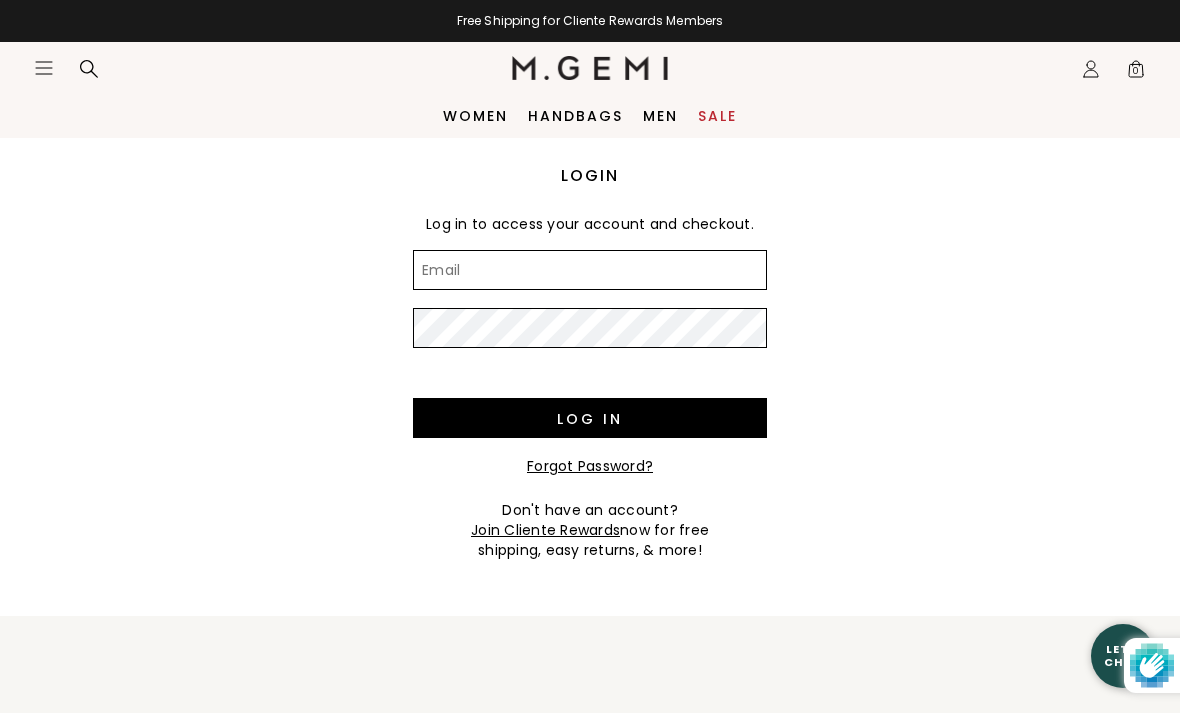 click on "Email" at bounding box center (590, 270) 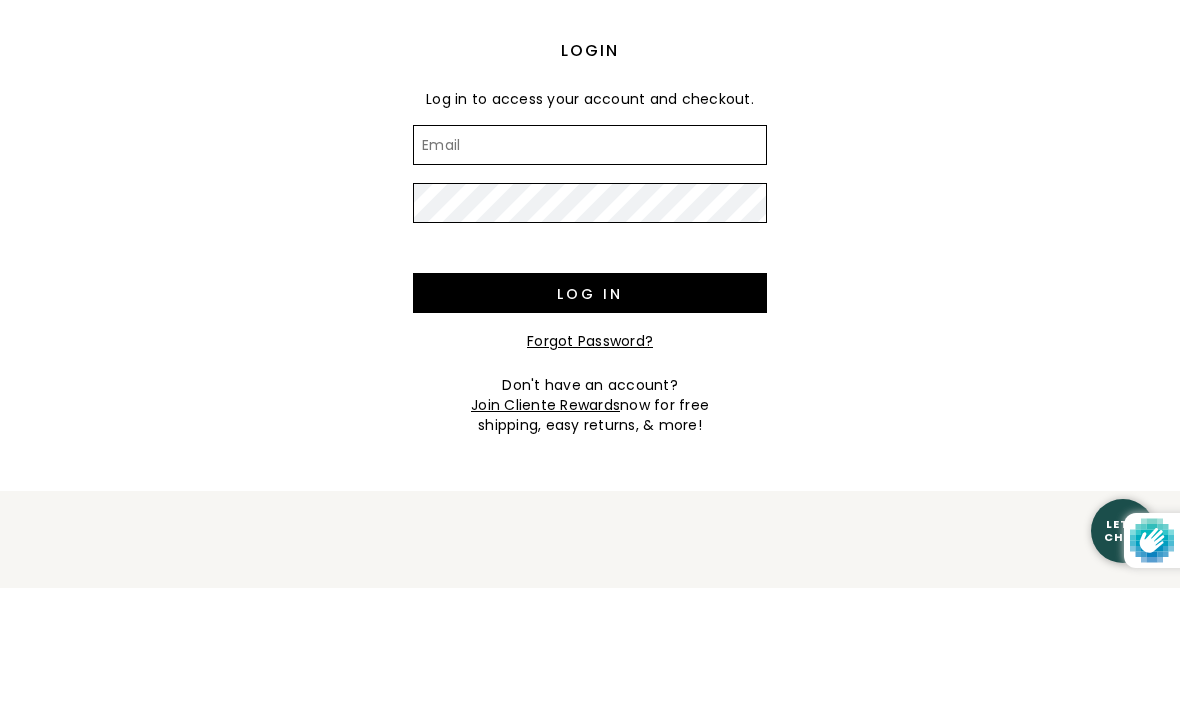 scroll, scrollTop: 0, scrollLeft: 0, axis: both 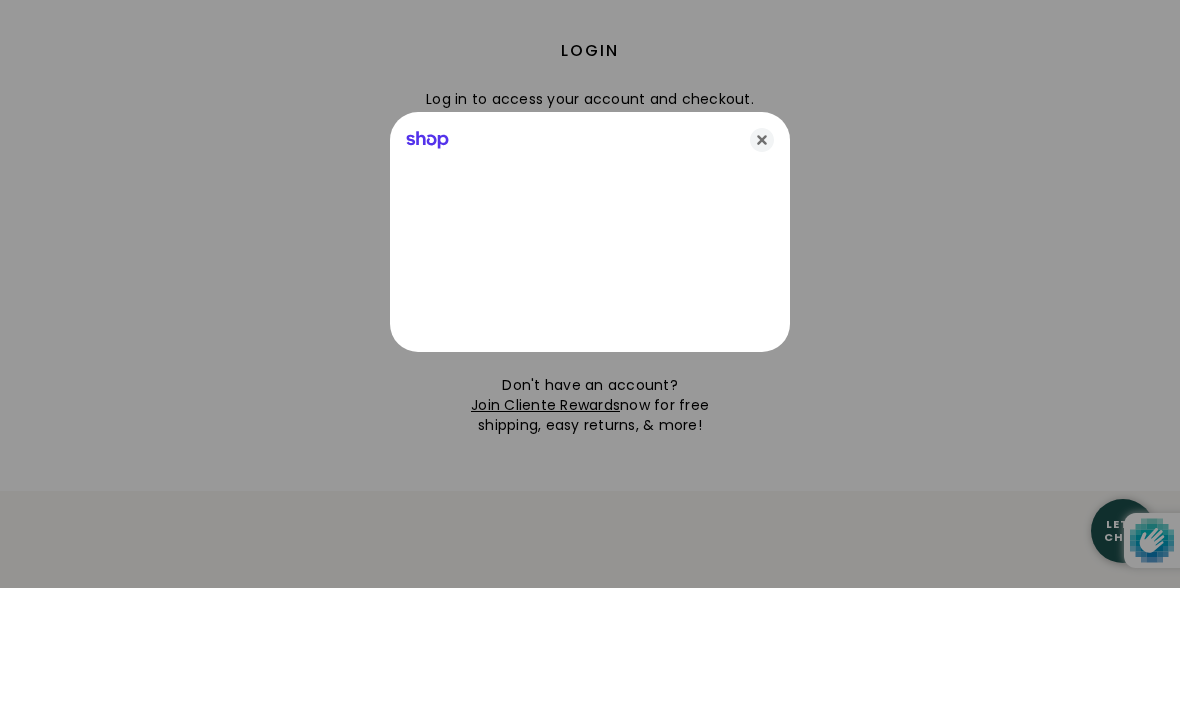 type on "jennym821@yahoo.com" 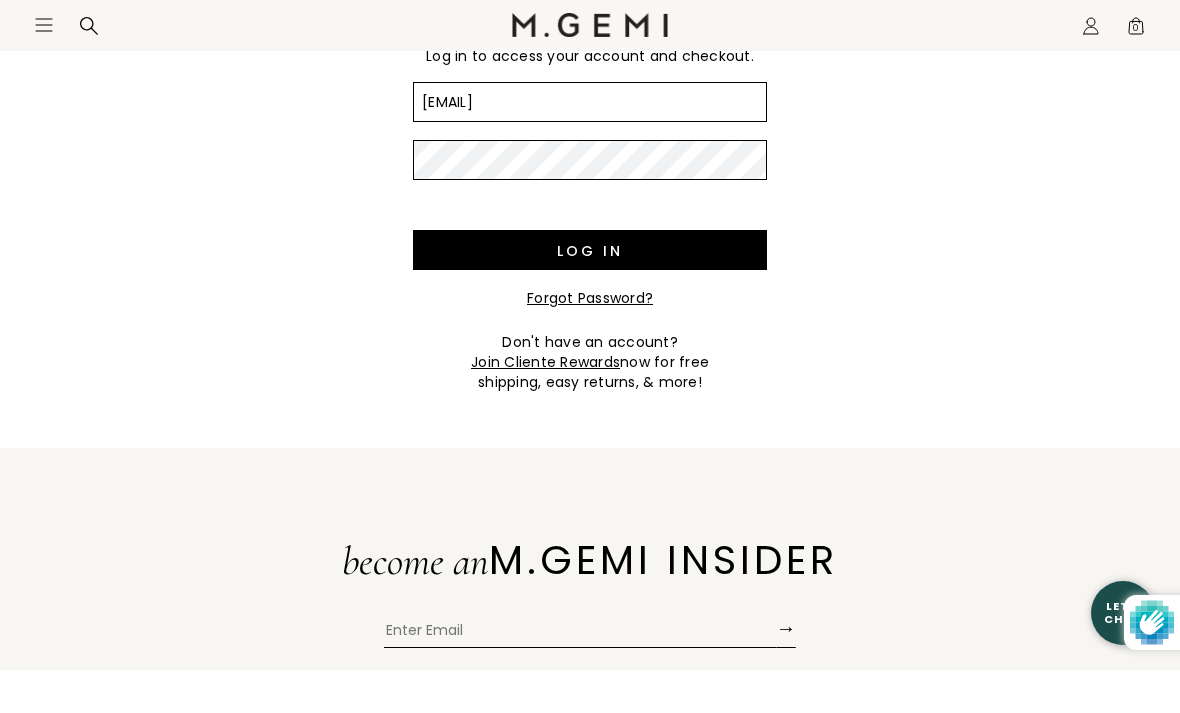 click on "Log in" at bounding box center [590, 293] 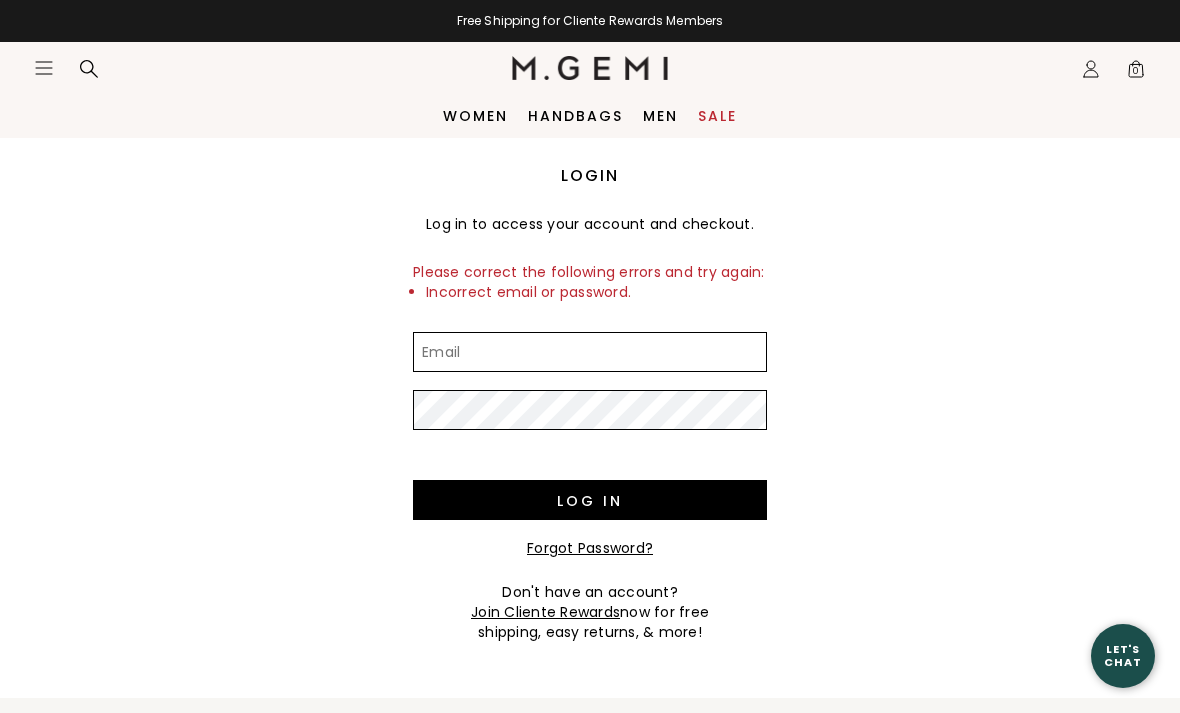 scroll, scrollTop: 0, scrollLeft: 0, axis: both 